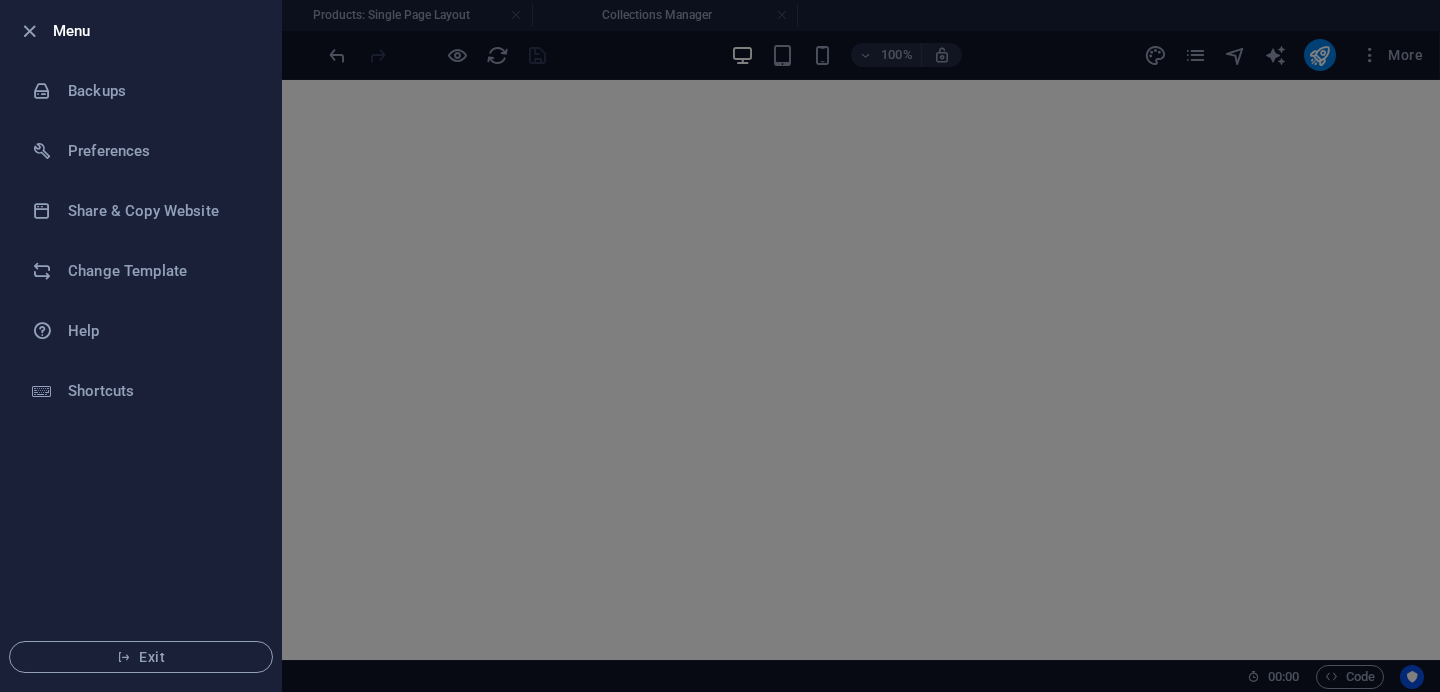 click at bounding box center [720, 346] 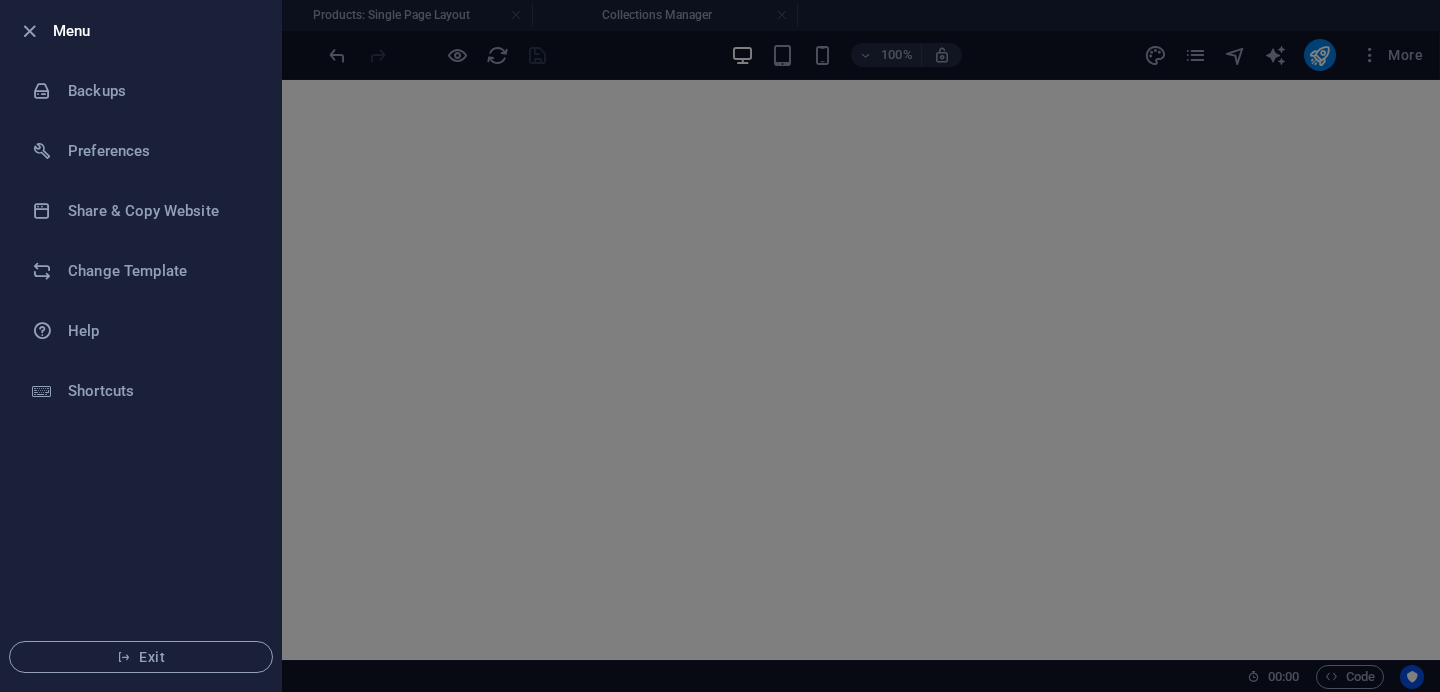 scroll, scrollTop: 0, scrollLeft: 0, axis: both 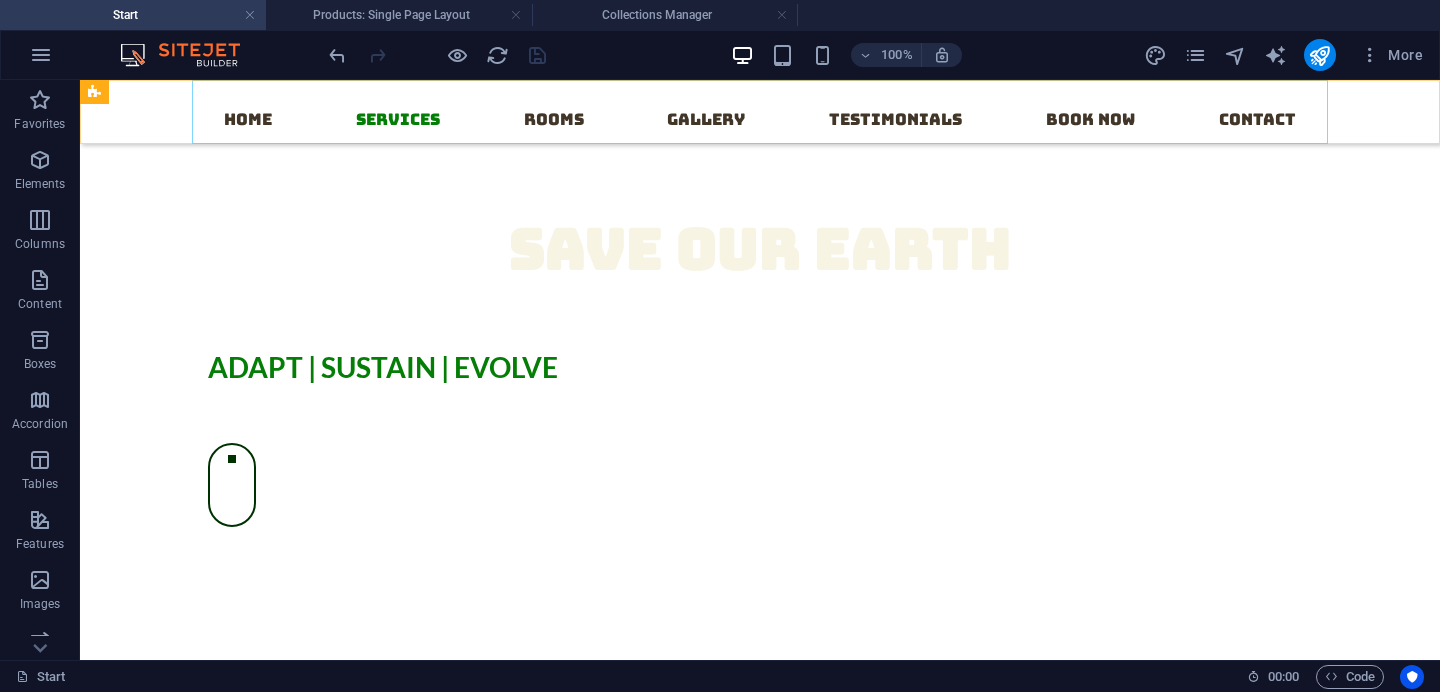 click on "Home Services Rooms Gallery Testimonials Book now Contact" at bounding box center (760, 112) 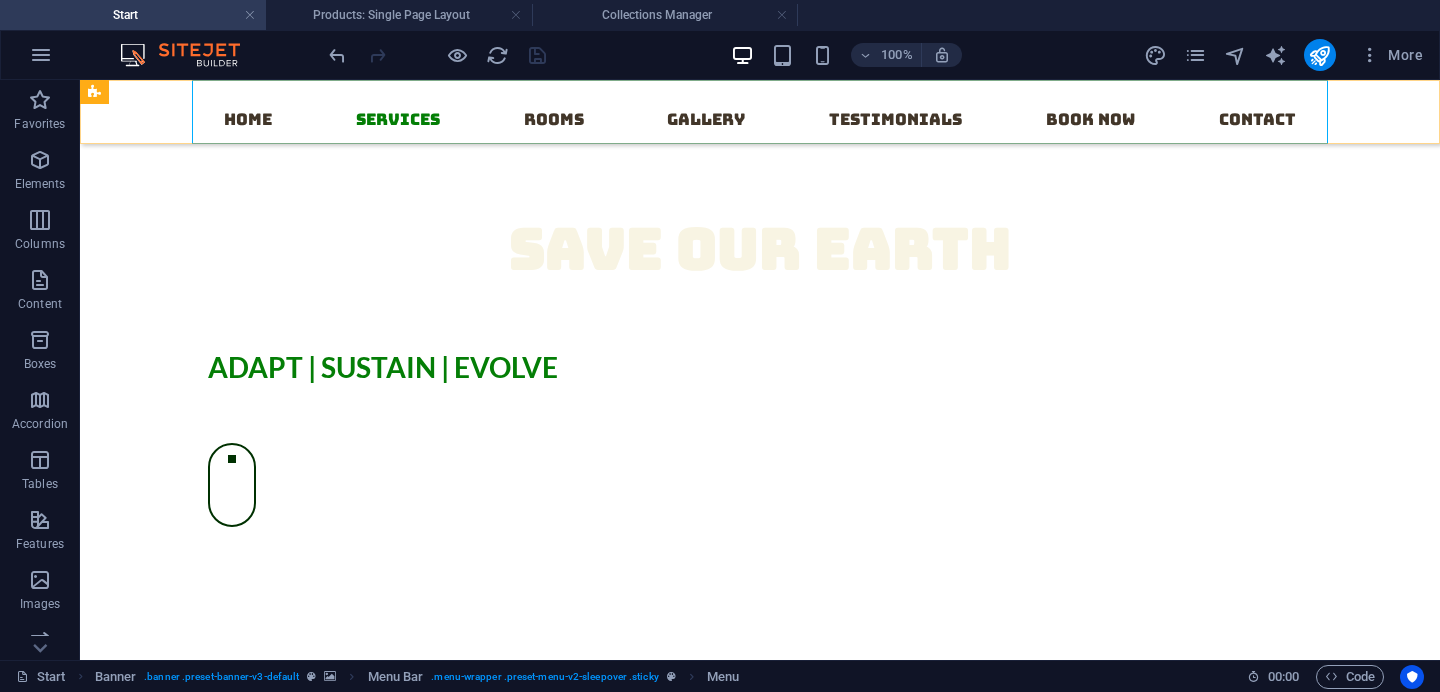 click on "Home Services Rooms Gallery Testimonials Book now Contact" at bounding box center [760, 112] 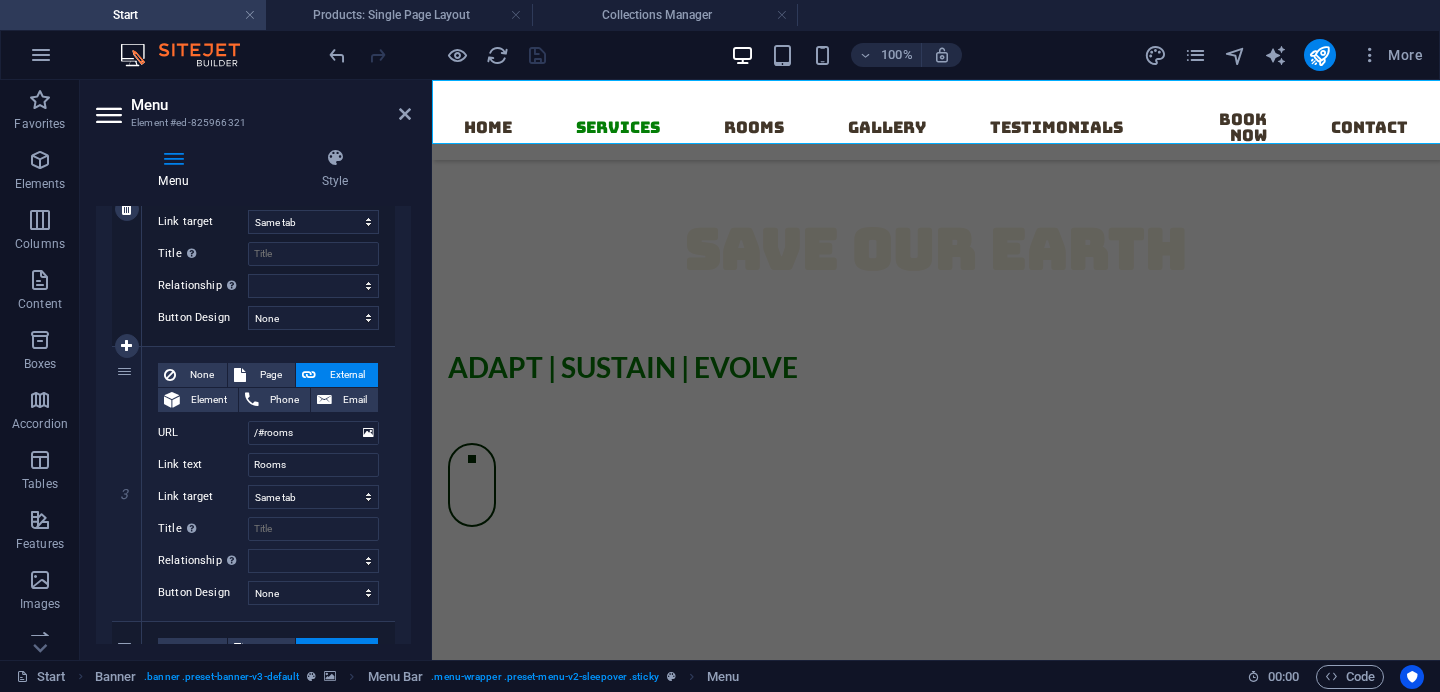 scroll, scrollTop: 630, scrollLeft: 0, axis: vertical 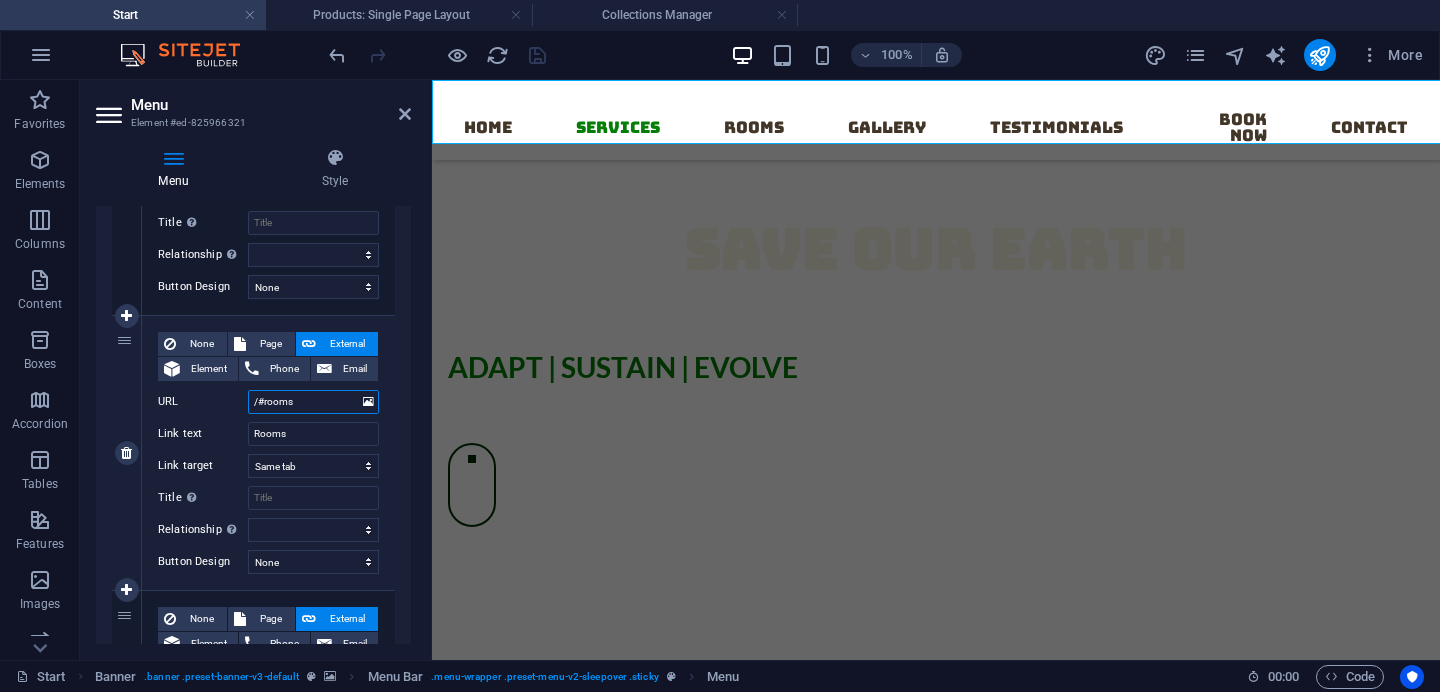 click on "/#rooms" at bounding box center (313, 402) 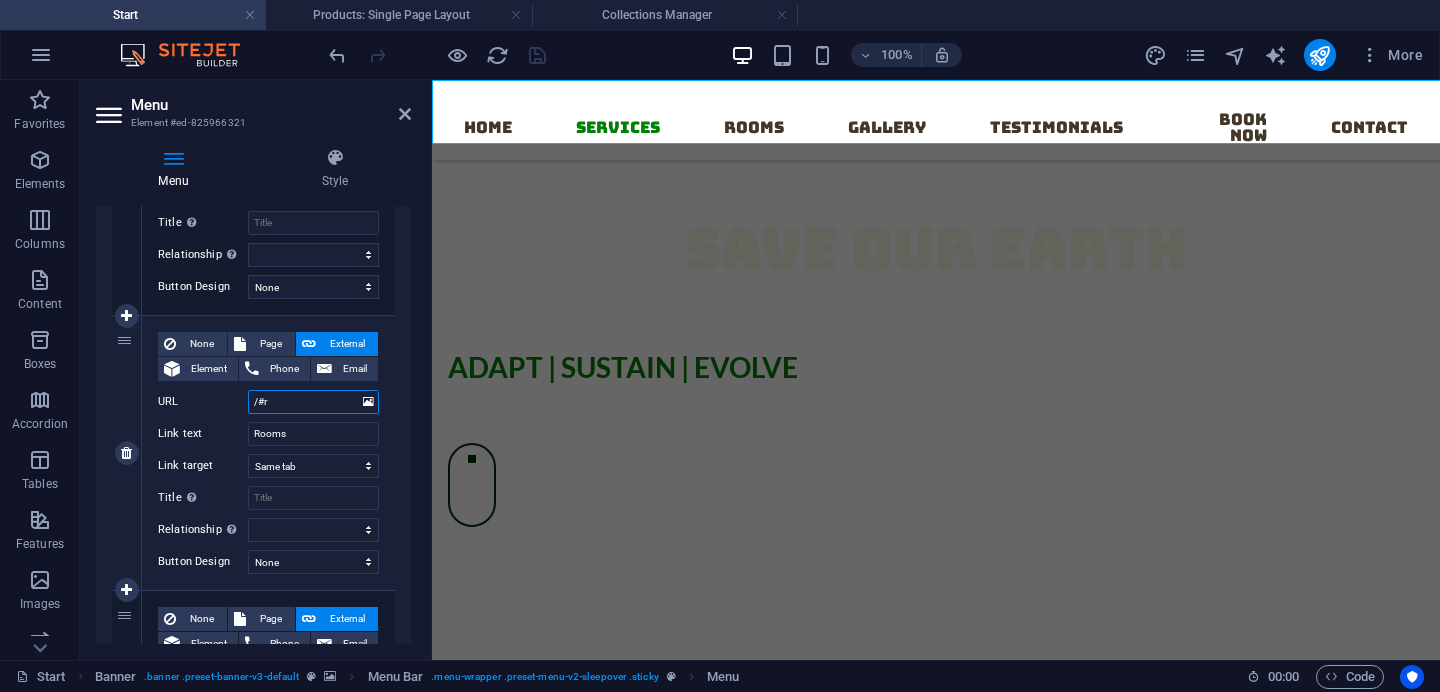 type on "/#" 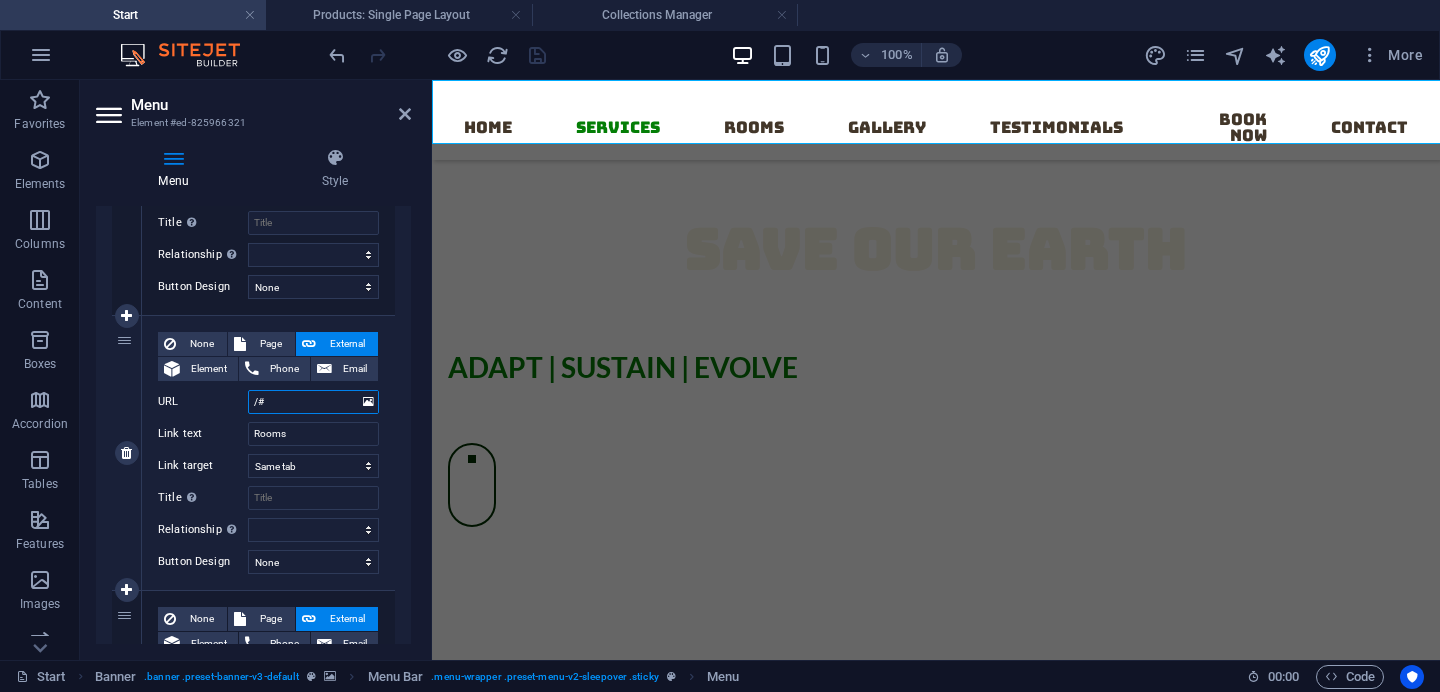 select 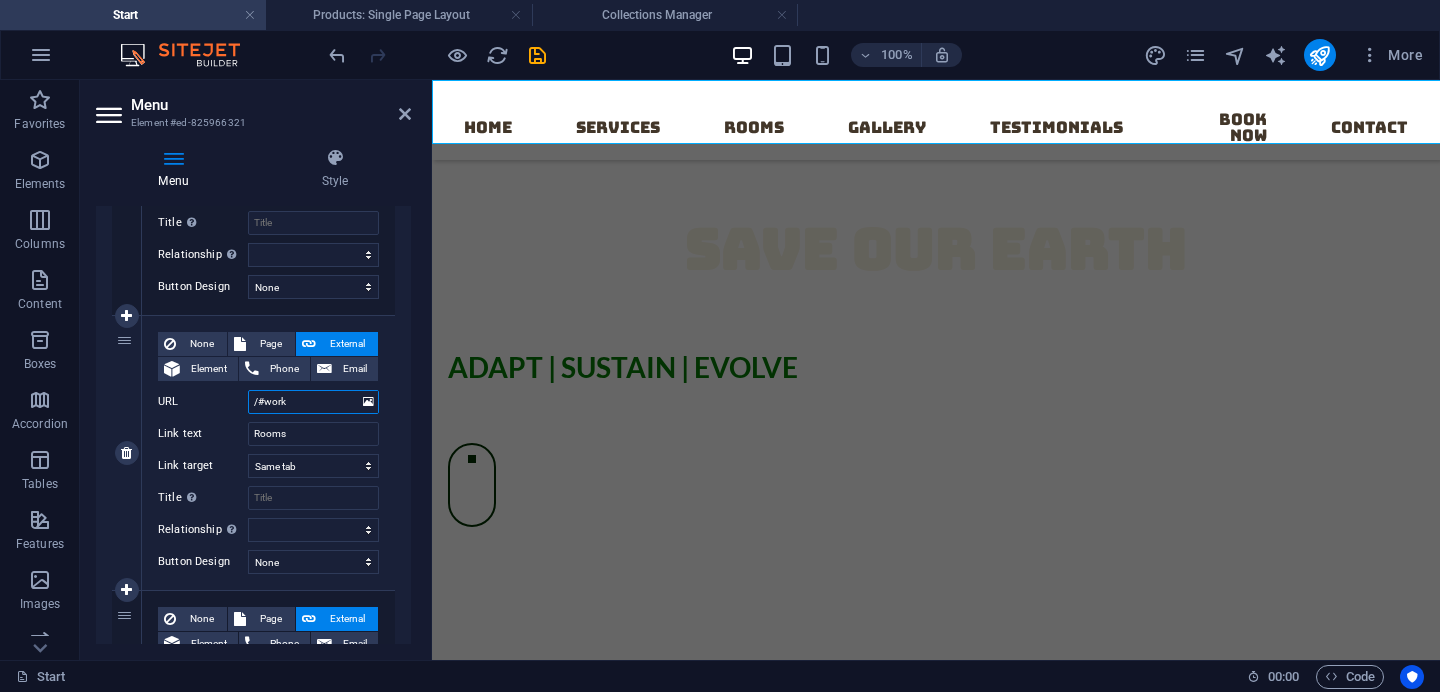 type on "/#works" 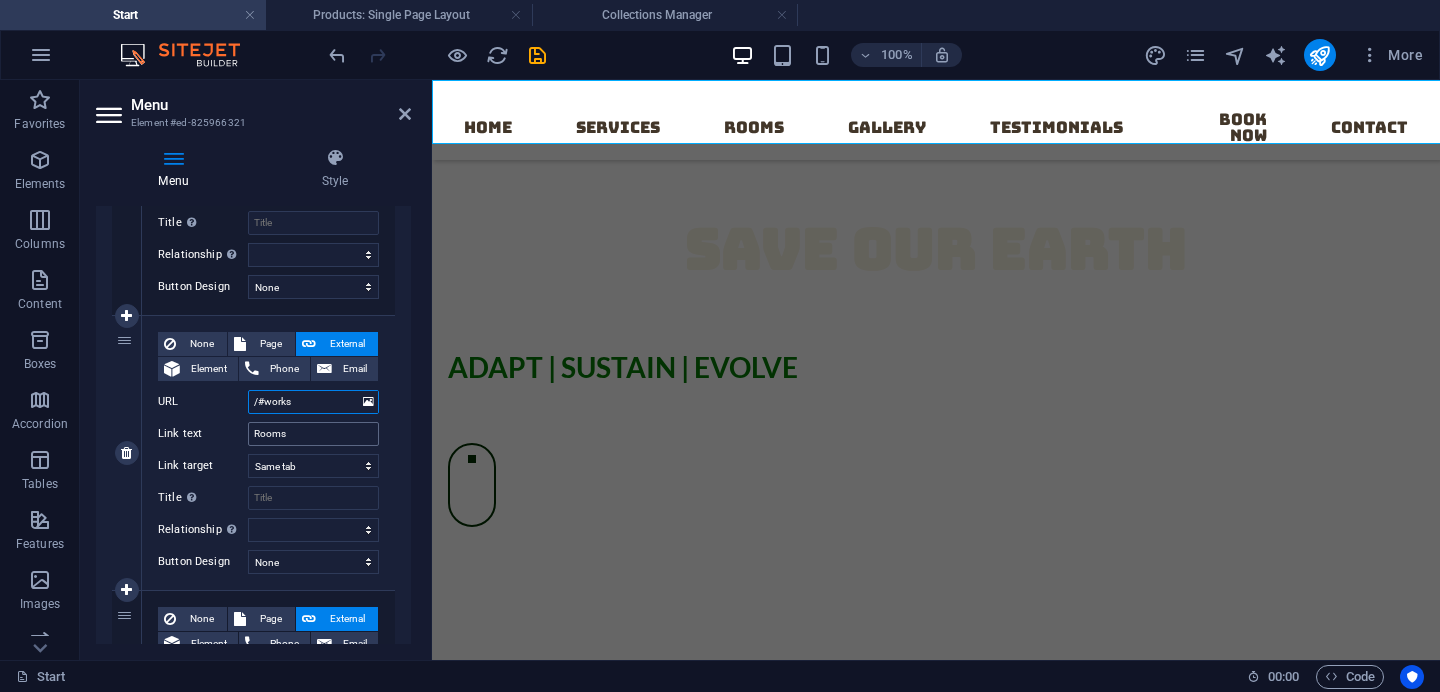 select 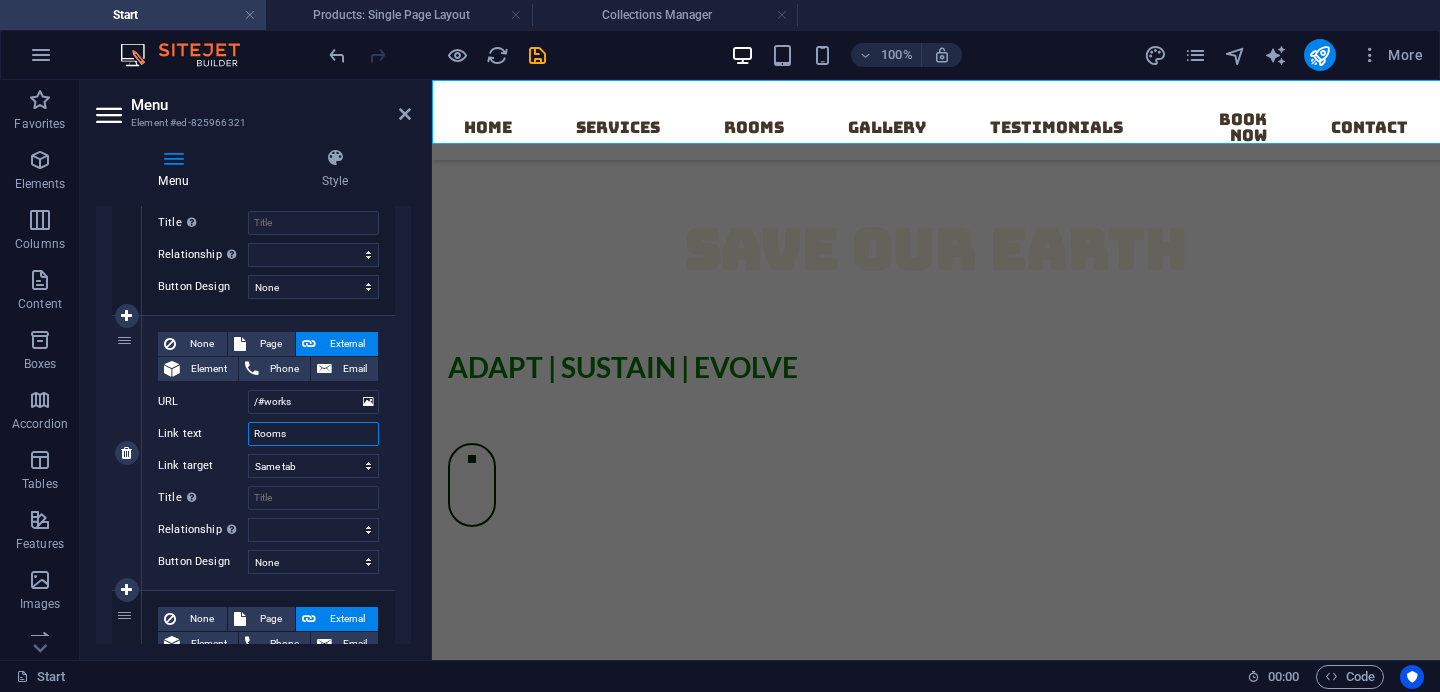 click on "Rooms" at bounding box center (313, 434) 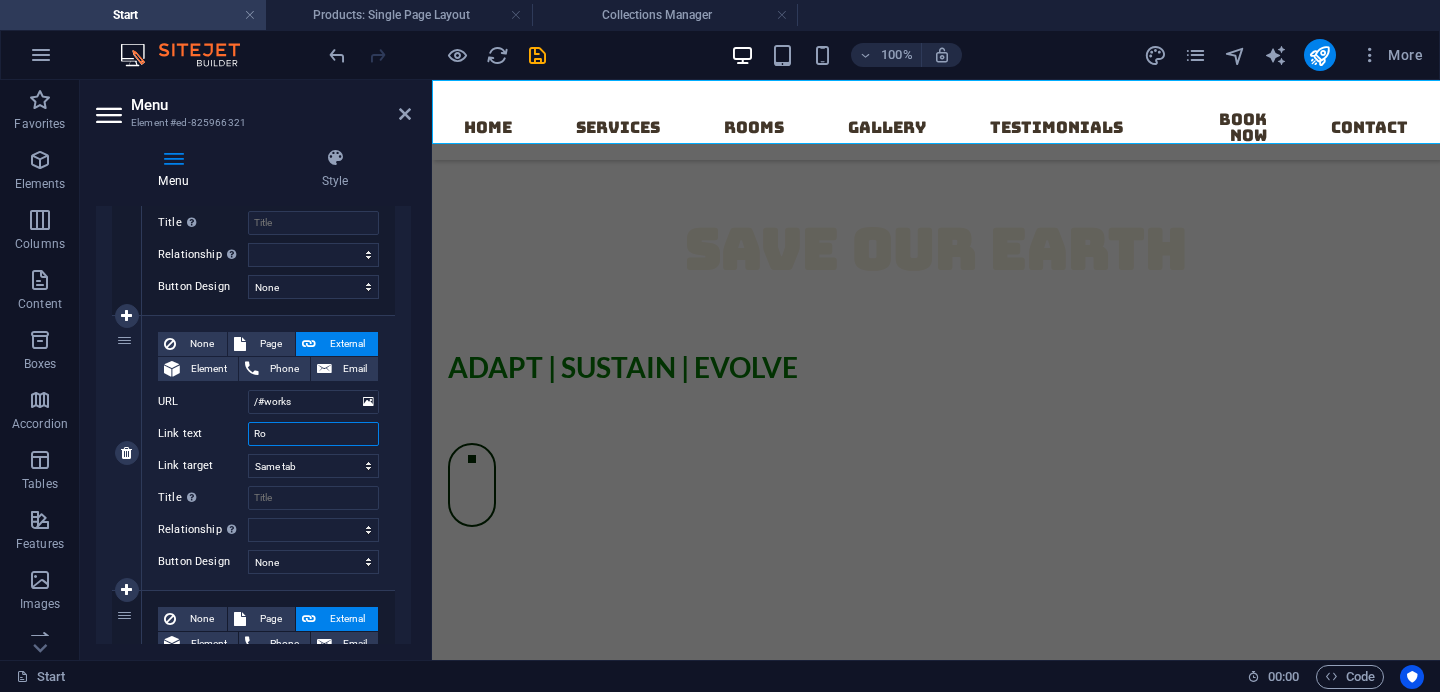 type on "R" 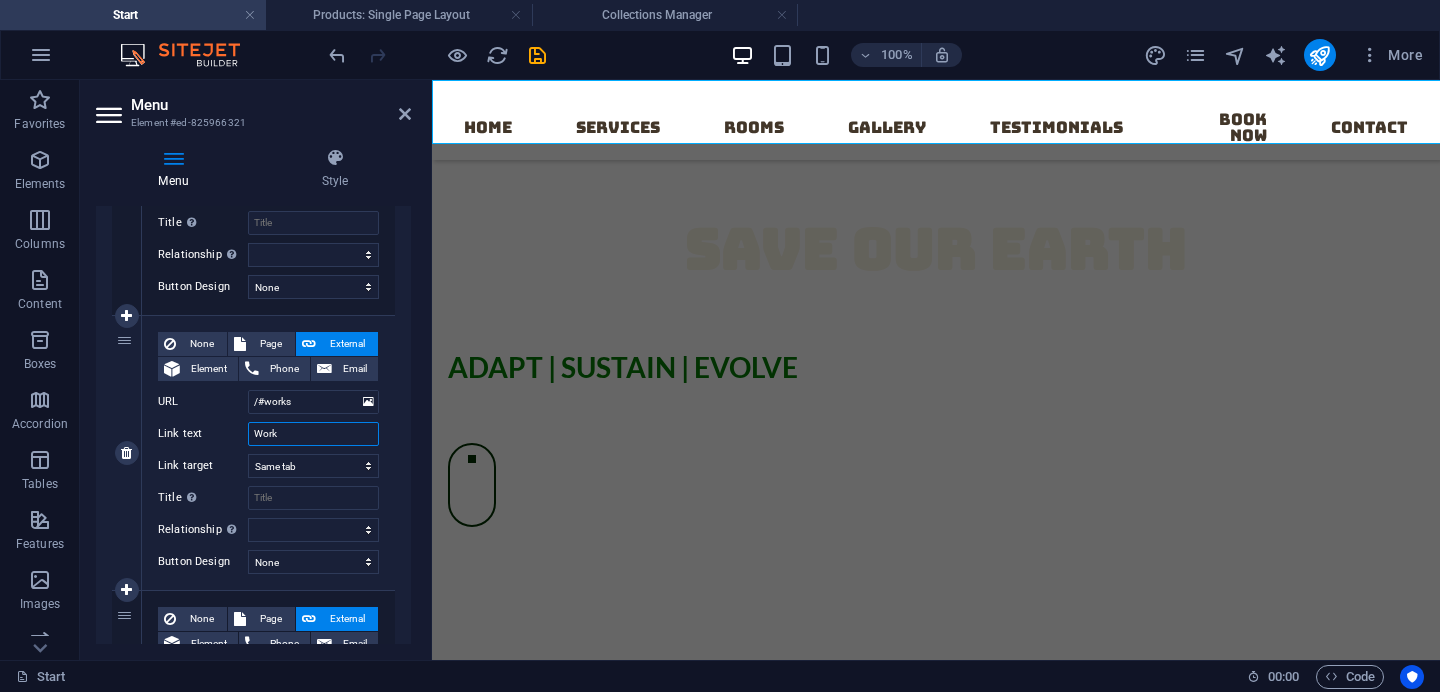 type on "Works" 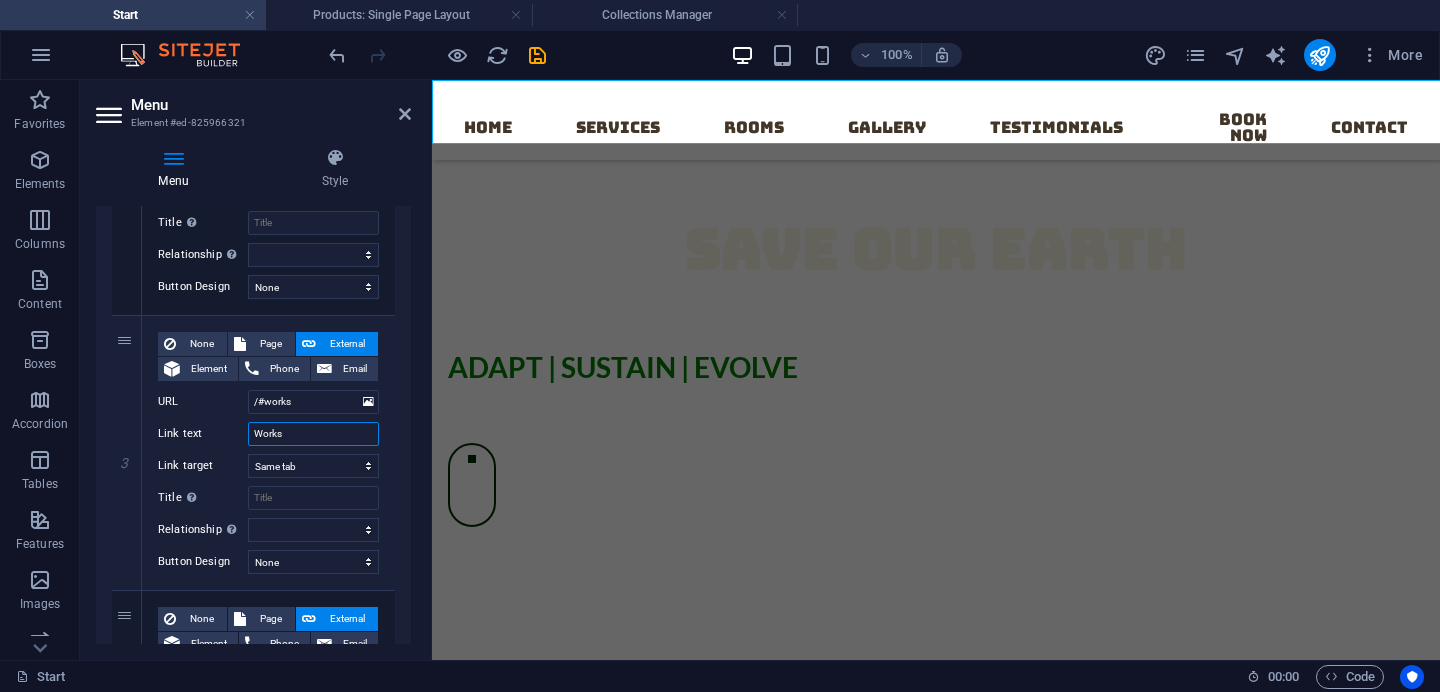 select 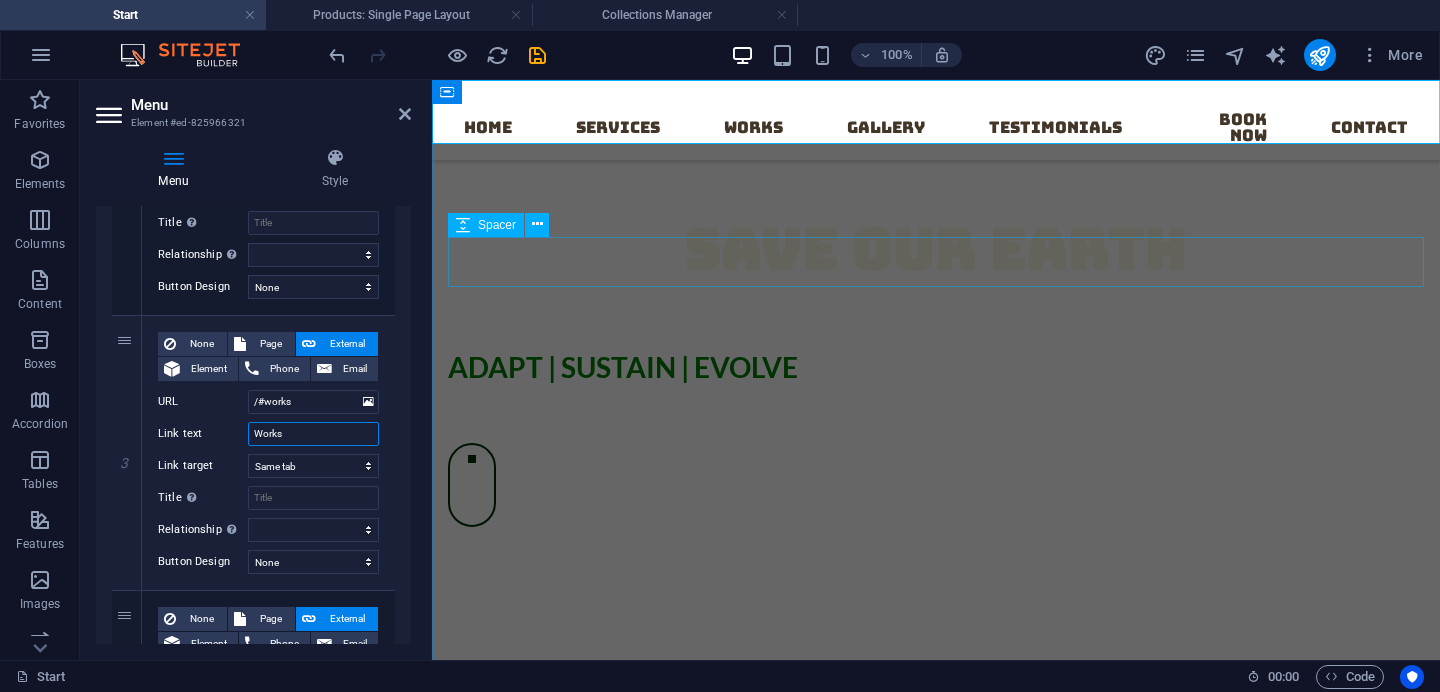 type on "Works" 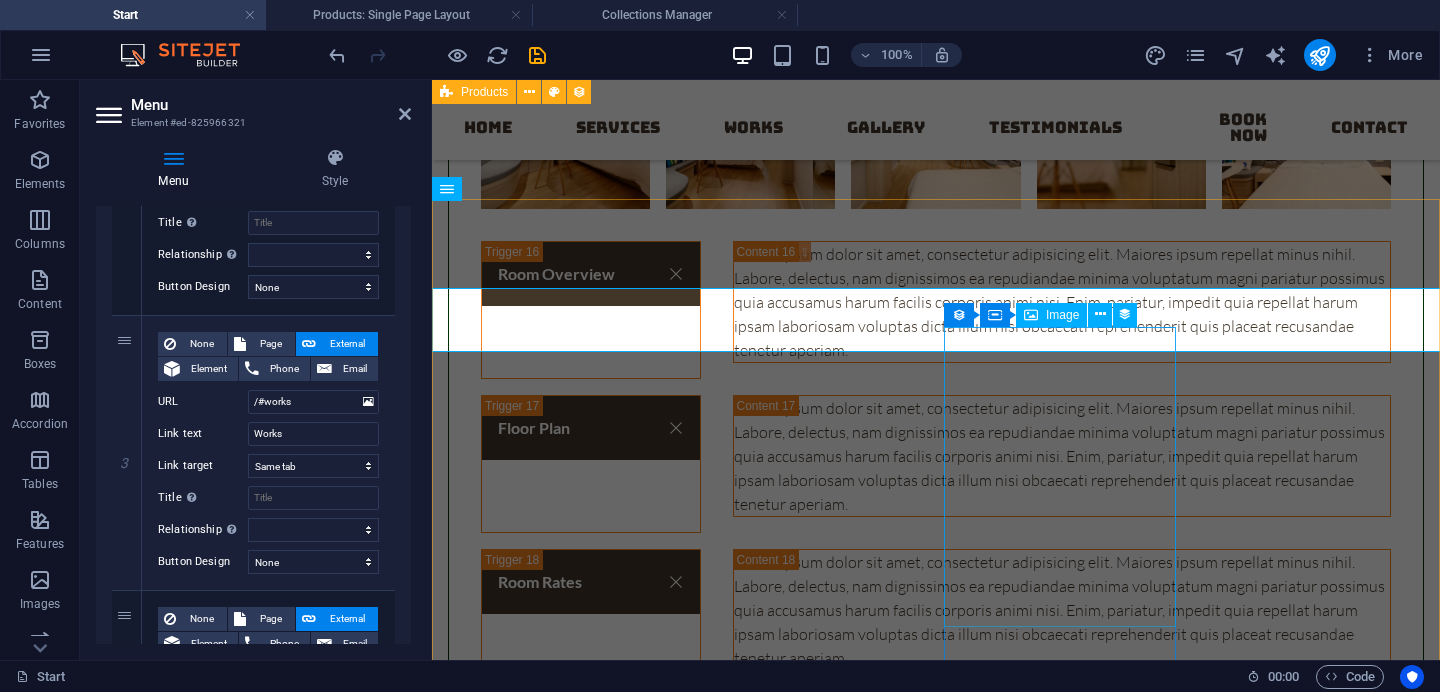 scroll, scrollTop: 9423, scrollLeft: 0, axis: vertical 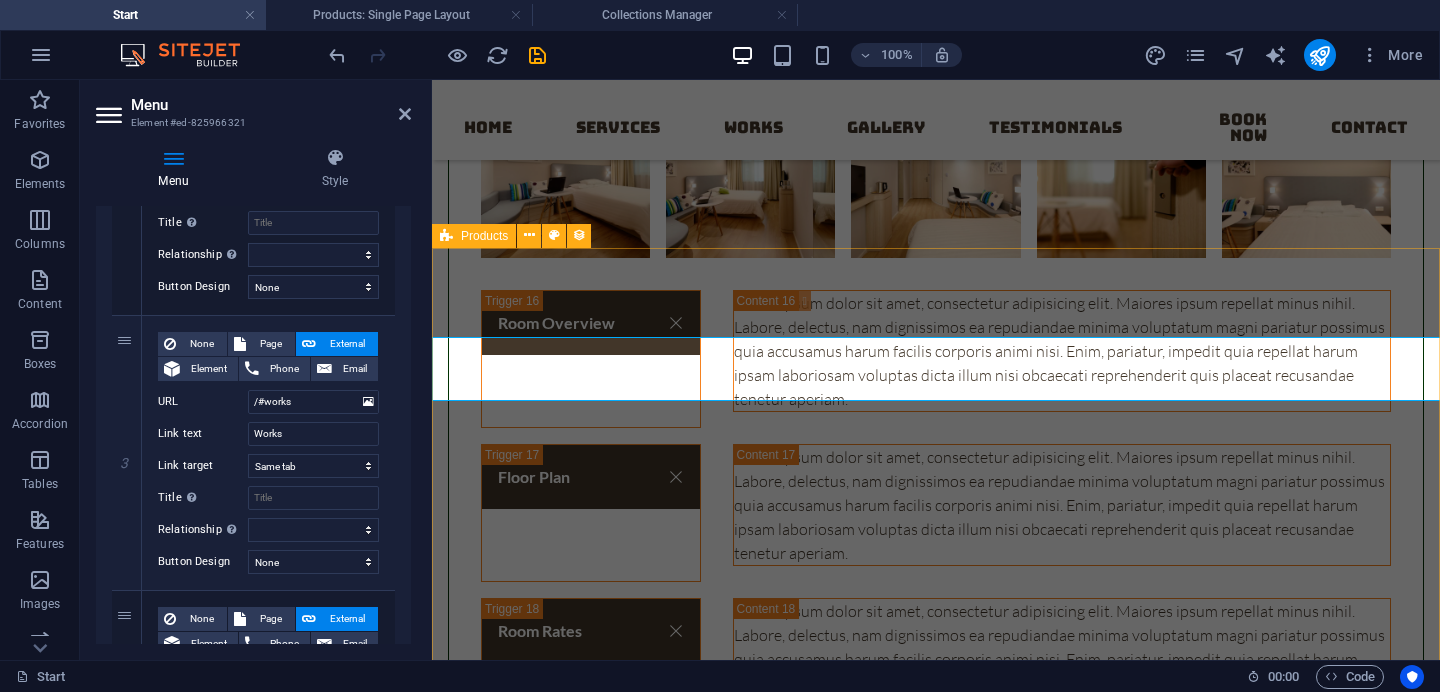 click on "Products" at bounding box center (484, 236) 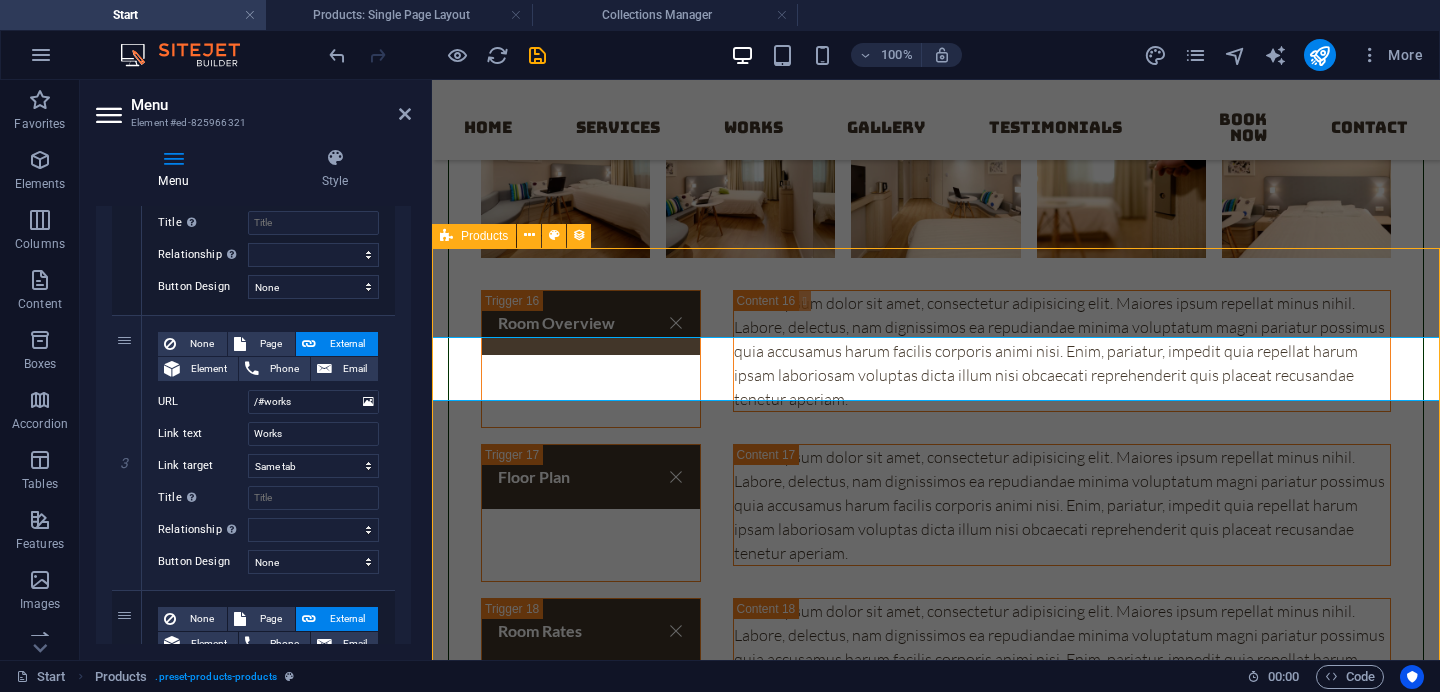 scroll, scrollTop: 9160, scrollLeft: 0, axis: vertical 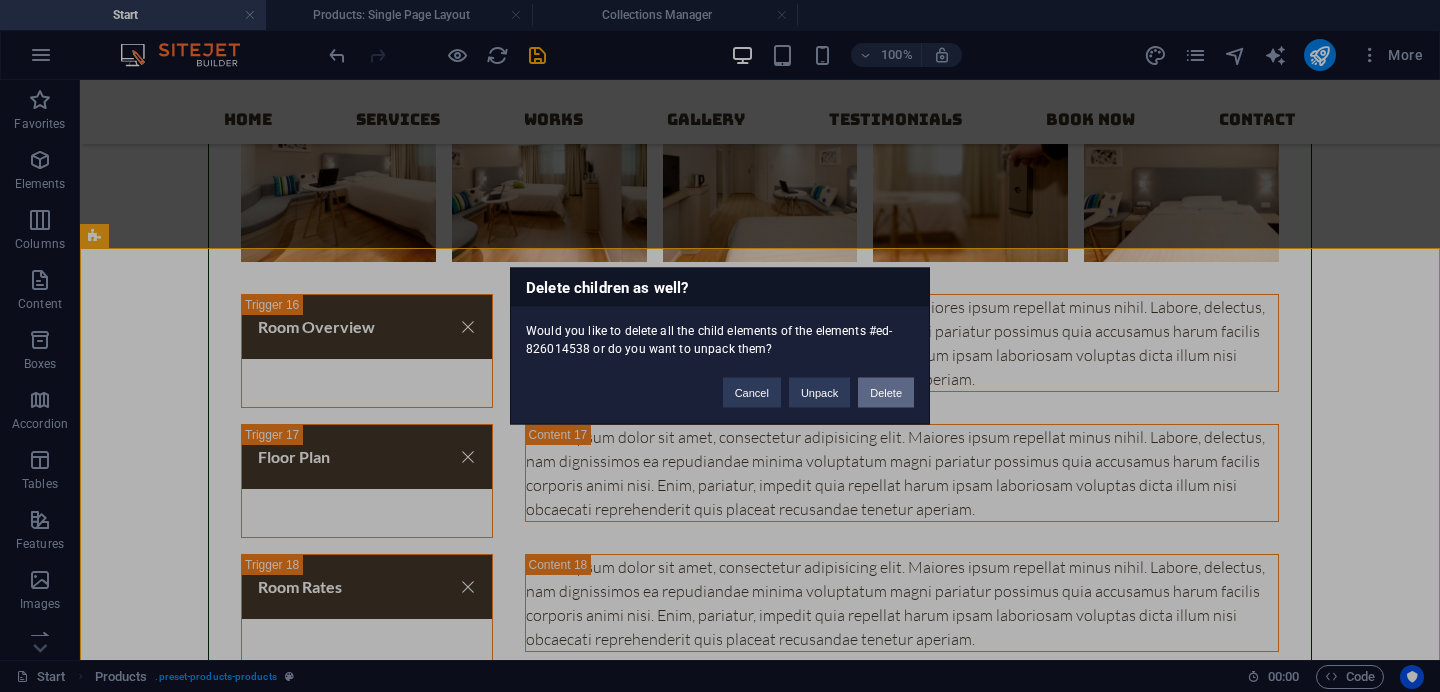click on "Delete" at bounding box center [886, 393] 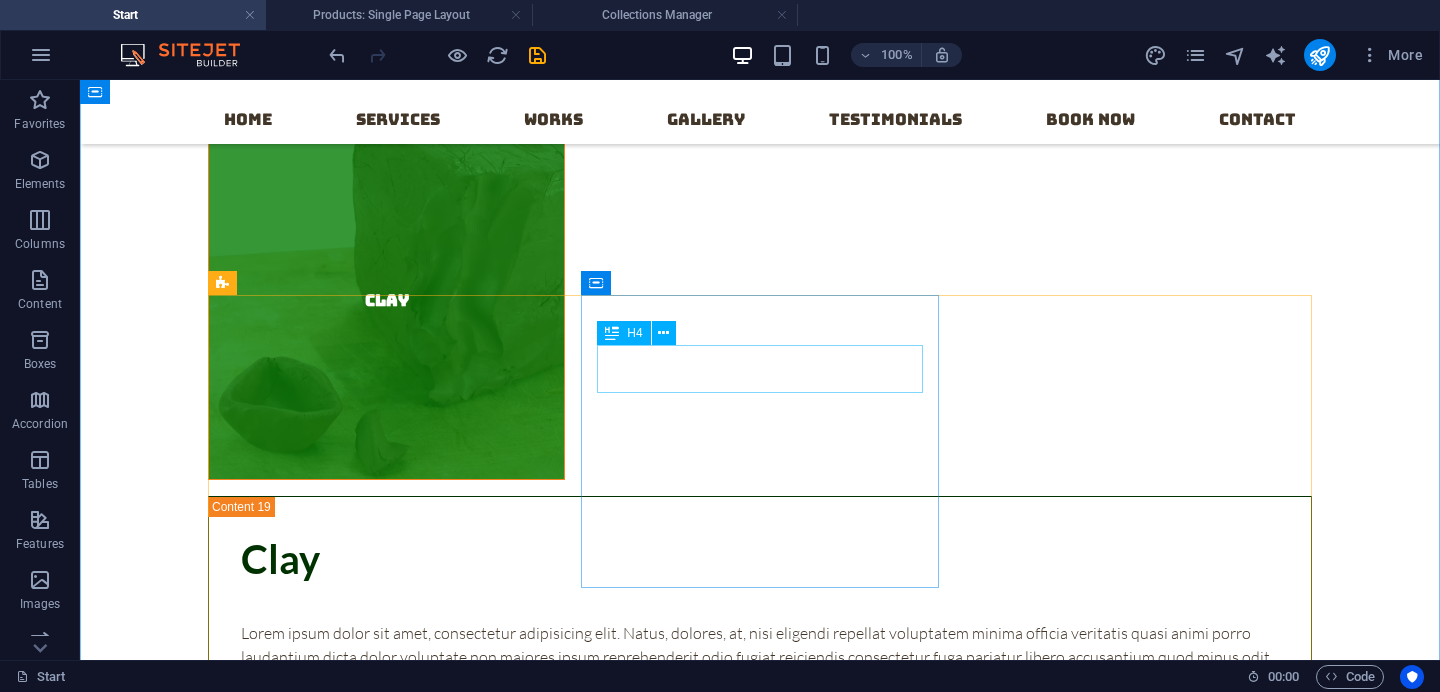 scroll, scrollTop: 9724, scrollLeft: 0, axis: vertical 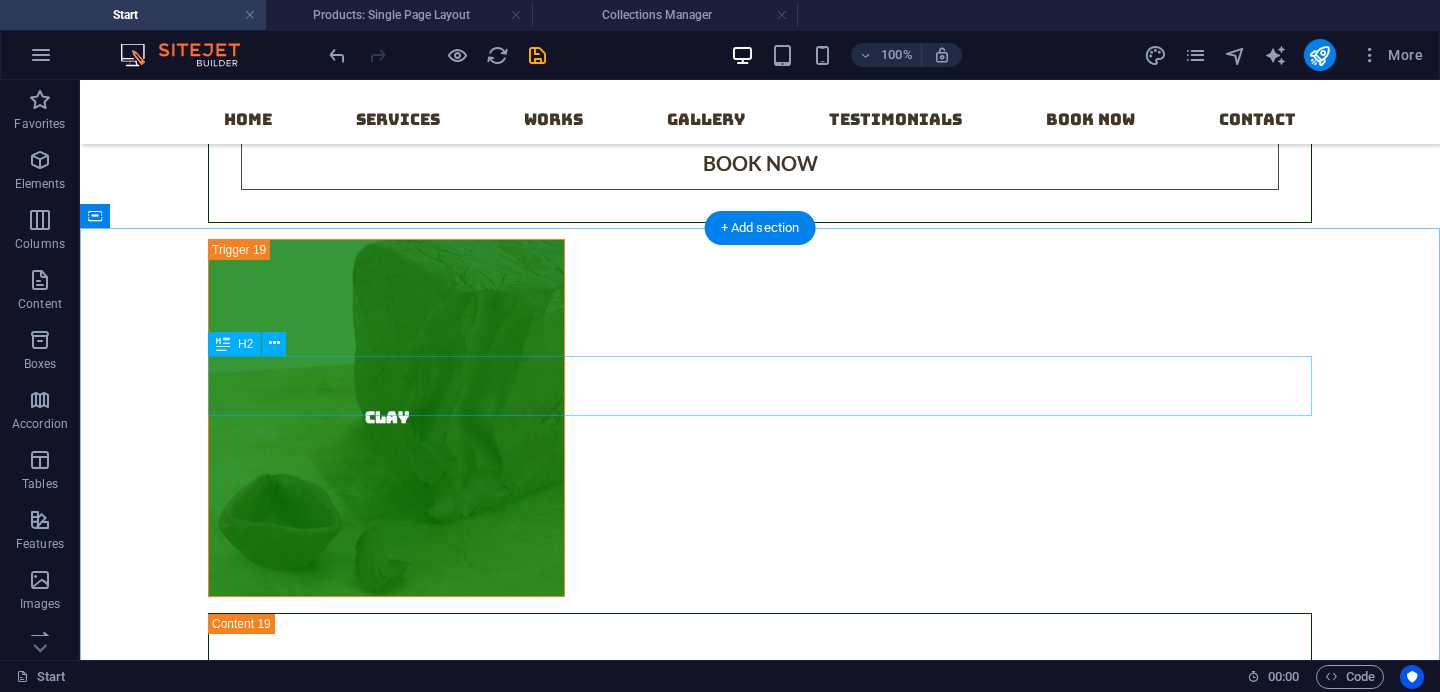 click on "Testimonials" at bounding box center (760, 2391) 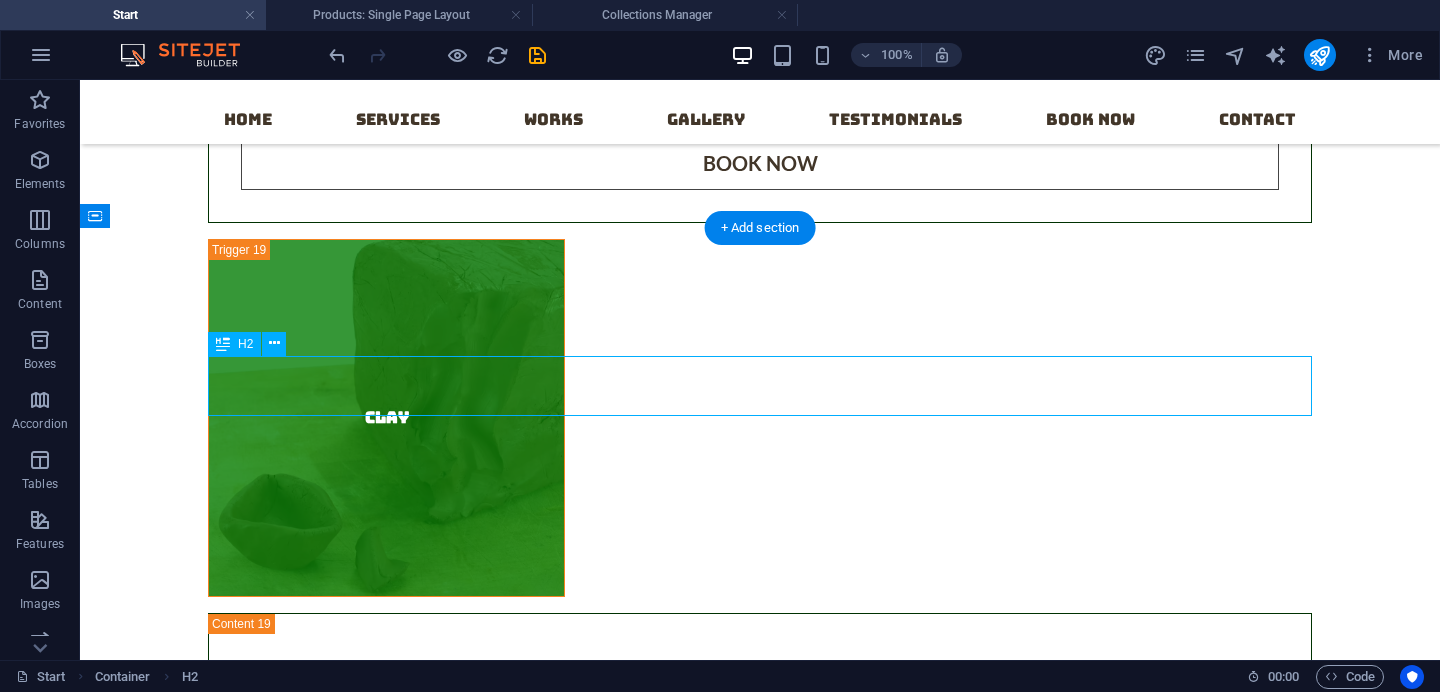 click on "Testimonials" at bounding box center (760, 2391) 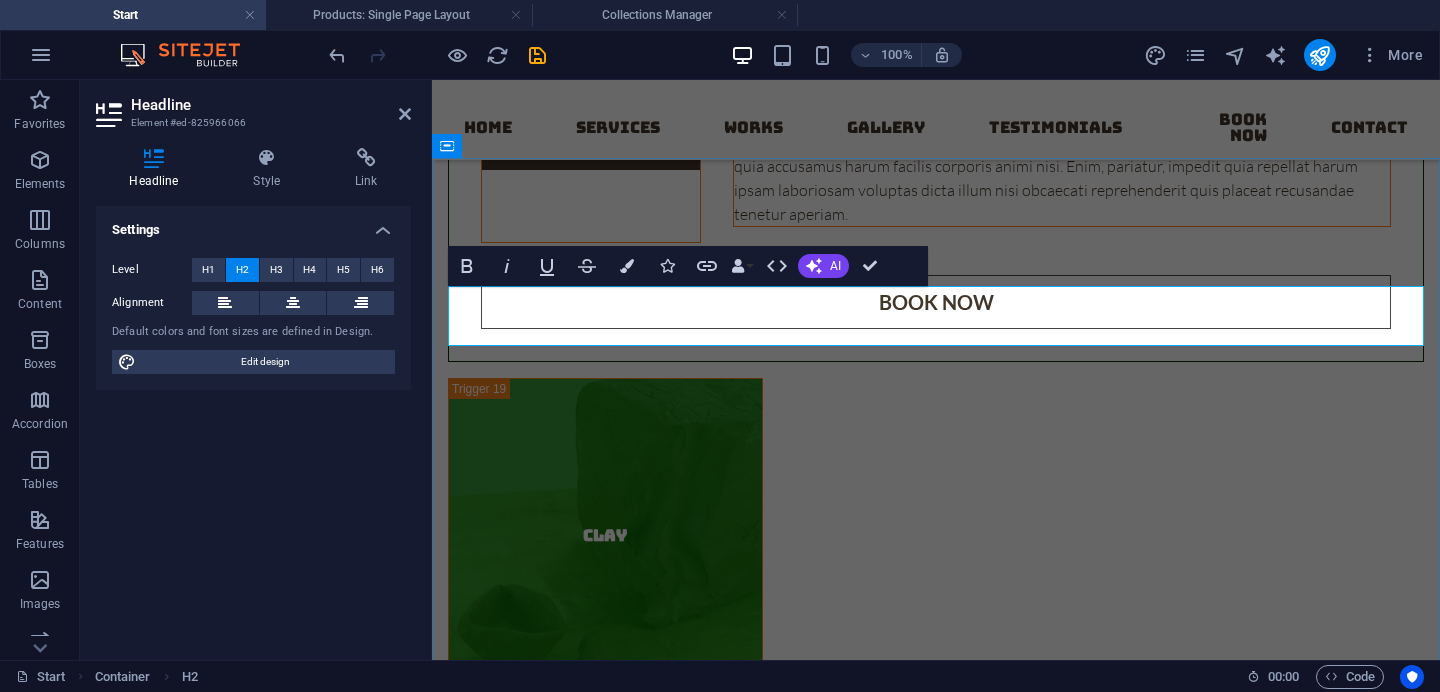 click on "Testimonials" at bounding box center (936, 2394) 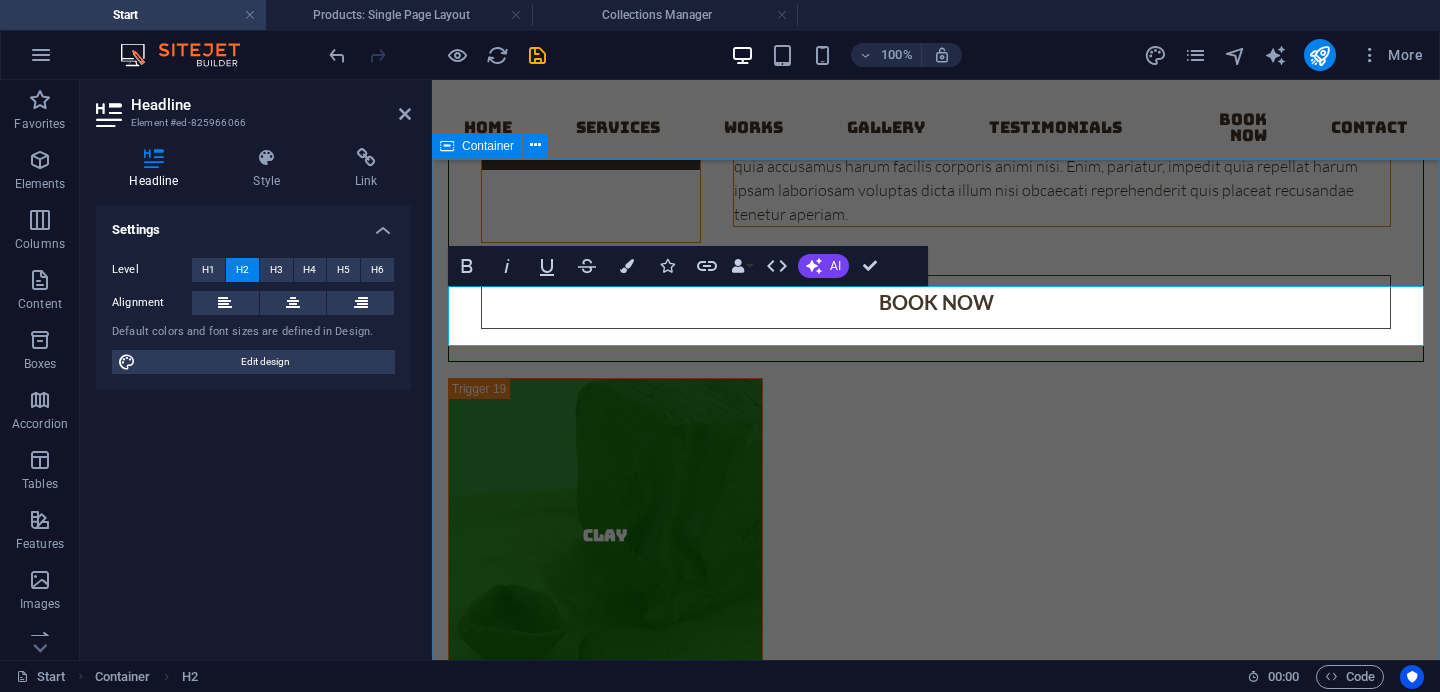 click on "Clients & Testimonials Lorum ipsum Lorem ipsum dolor sit amet, consetetur sadipscing elitr, sed diam nonumy eirmod tempor invidunt ut labore et dolore magna aliquyam erat, sed diam voluptua. At vero eos et accusam et justo duo dolores et ea rebum. Stet clita kasd gubergren,  Lorum ipsum Lorem ipsum dolor sit amet, consetetur sadipscing elitr, sed diam nonumy eirmod tempor invidunt ut labore et dolore magna aliquyam erat, sed diam voluptua. At vero eos et accusam et justo duo dolores et ea rebum. Stet clita kasd gubergren,  Lorum ipsum Lorem ipsum dolor sit amet, consetetur sadipscing elitr, sed diam nonumy eirmod tempor invidunt ut labore et dolore magna aliquyam erat, sed diam voluptua. At vero eos et accusam et justo duo dolores et ea rebum. Stet clita kasd gubergren,  Lorum ipsum Lorum ipsum Lorum ipsum" at bounding box center [936, 3713] 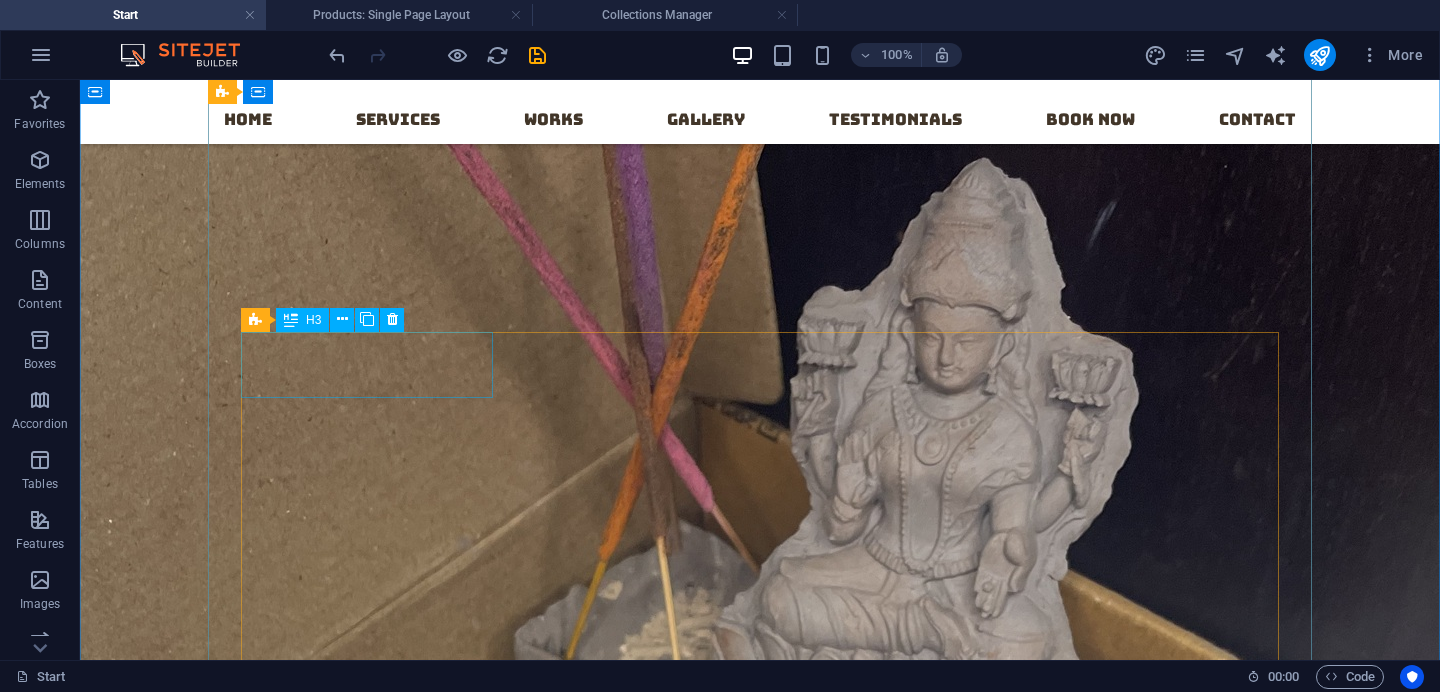 scroll, scrollTop: 2955, scrollLeft: 0, axis: vertical 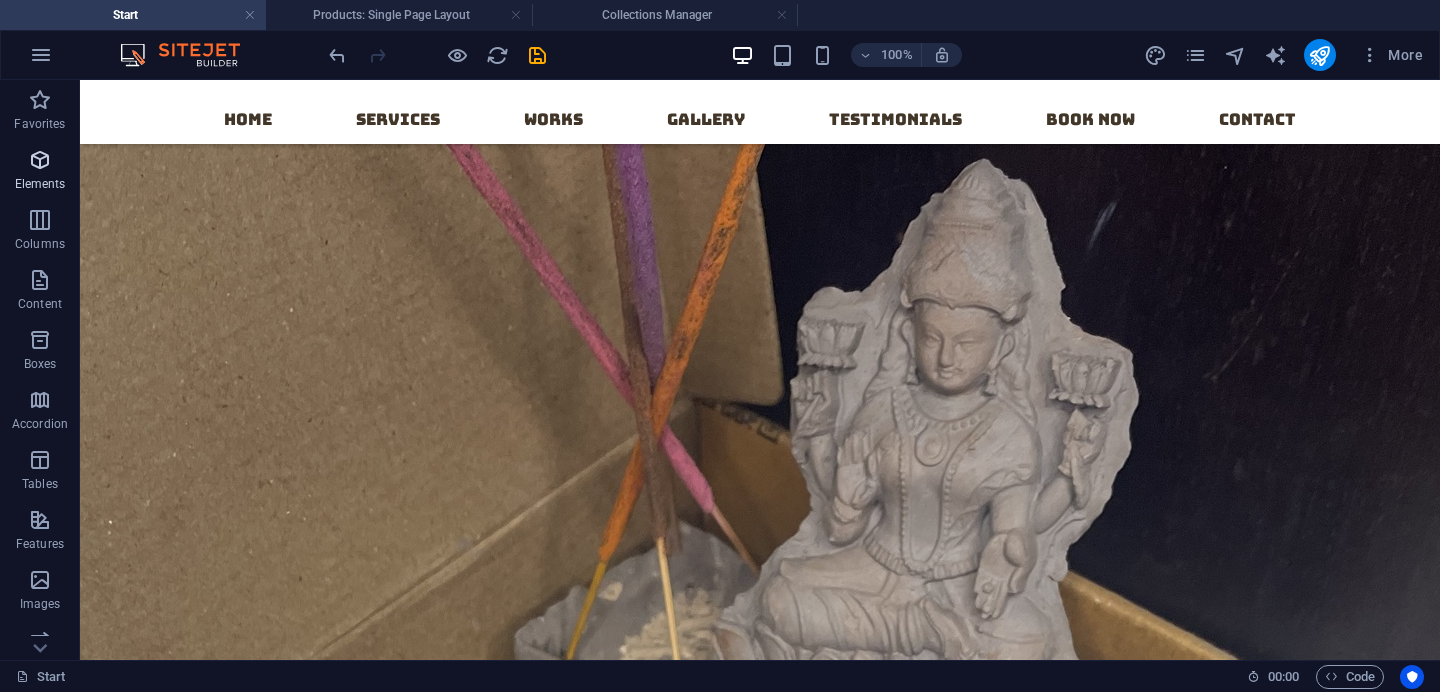 click at bounding box center [40, 160] 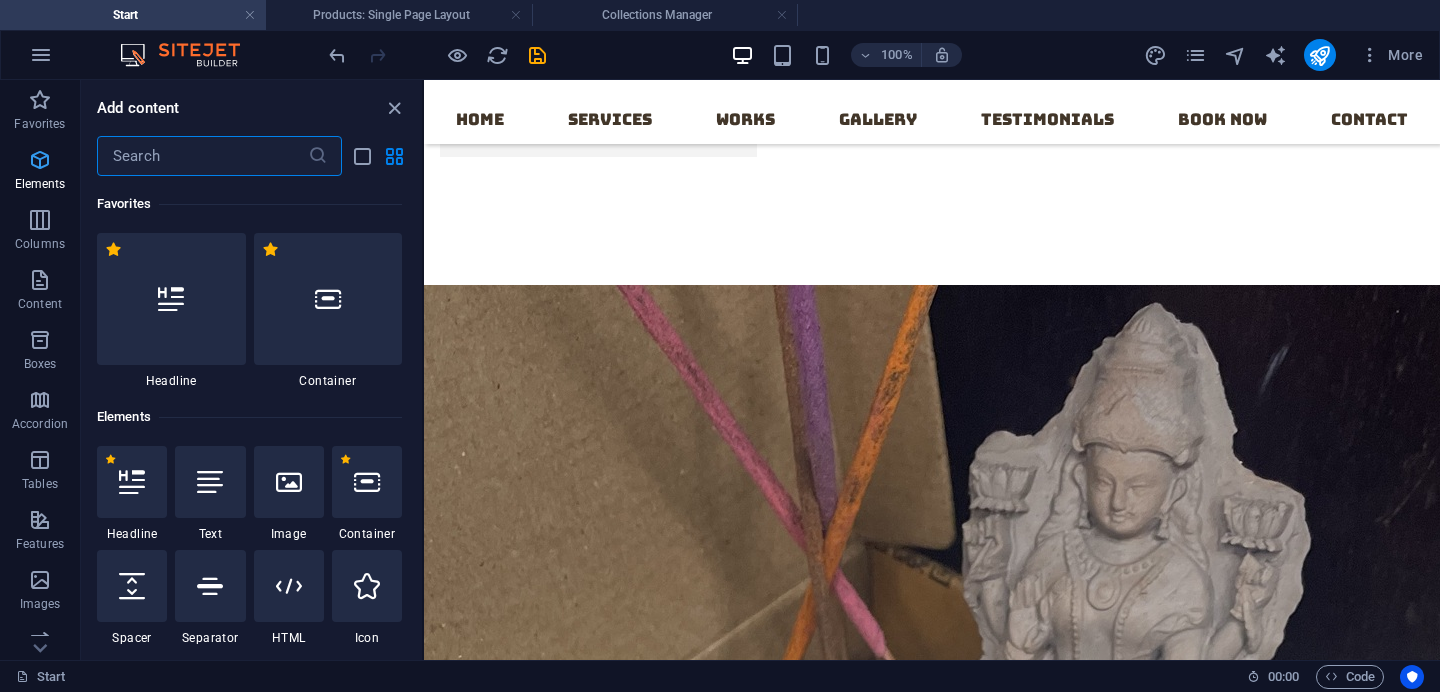 scroll, scrollTop: 3096, scrollLeft: 0, axis: vertical 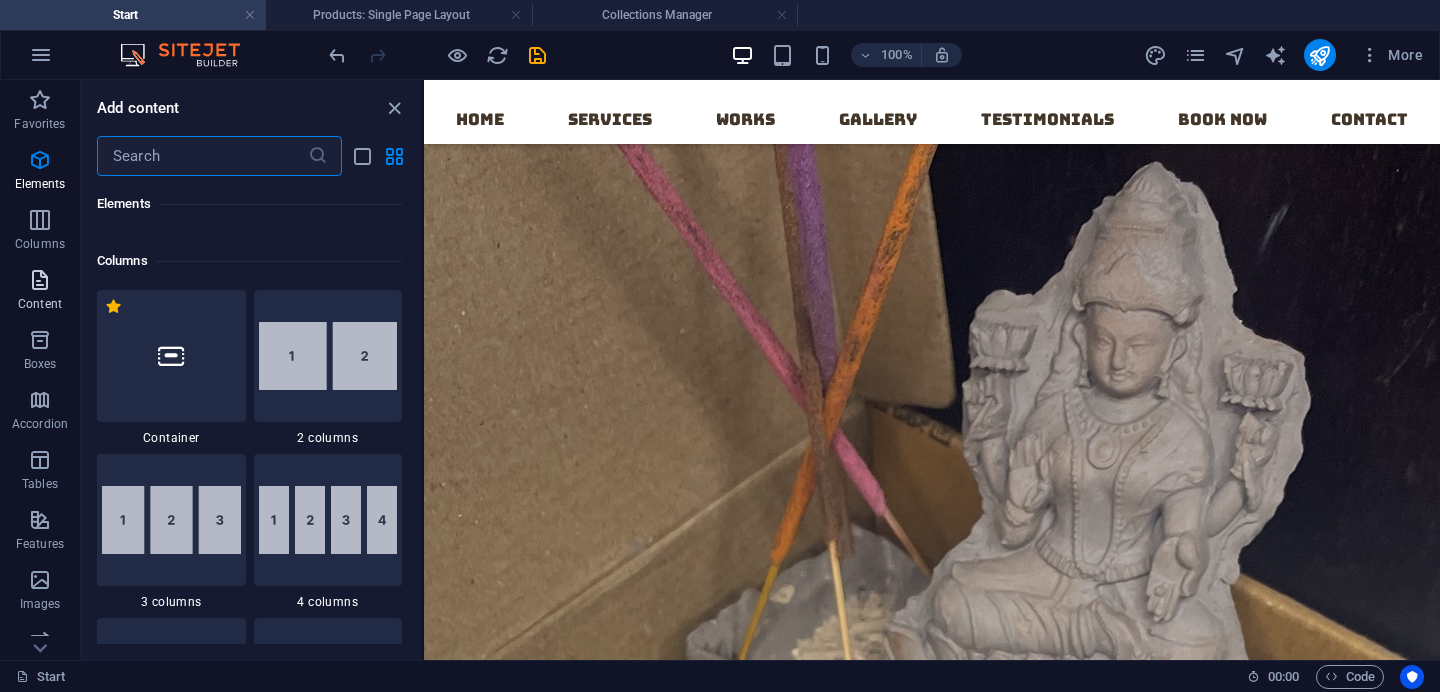 click on "Content" at bounding box center [40, 304] 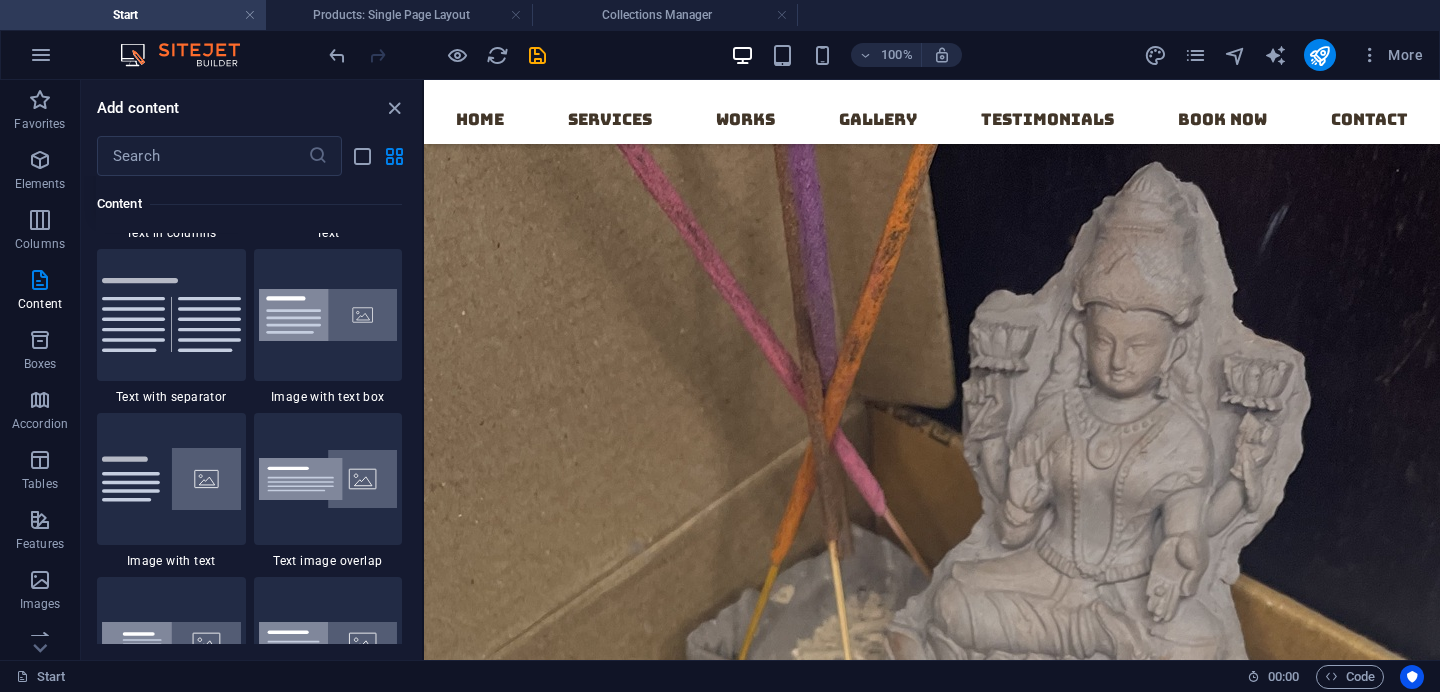 scroll, scrollTop: 3648, scrollLeft: 0, axis: vertical 